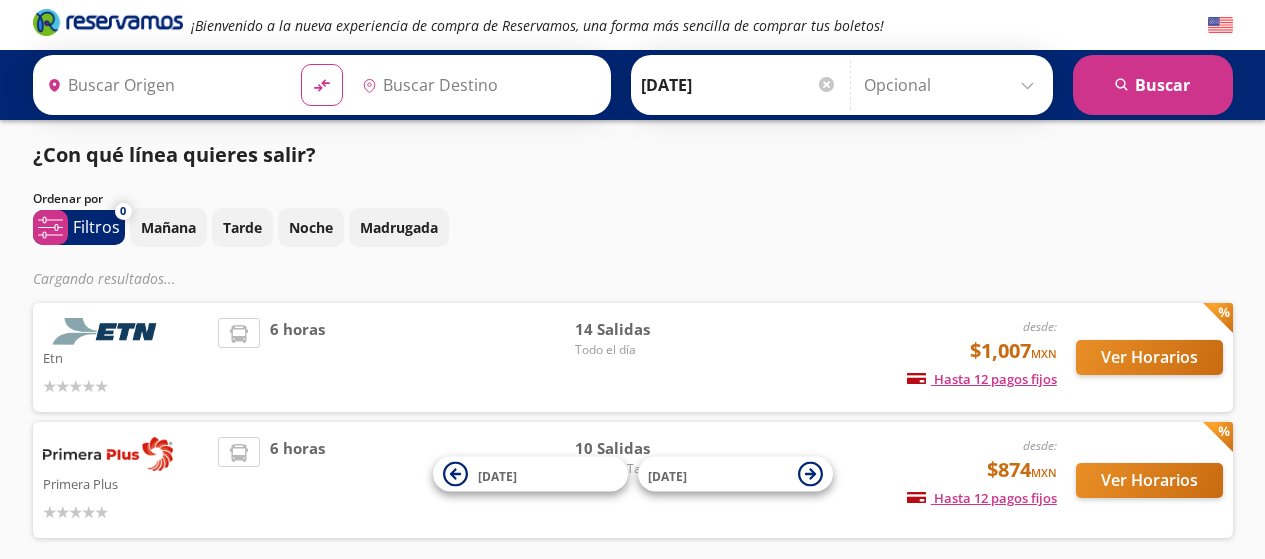 type on "[GEOGRAPHIC_DATA], [GEOGRAPHIC_DATA]" 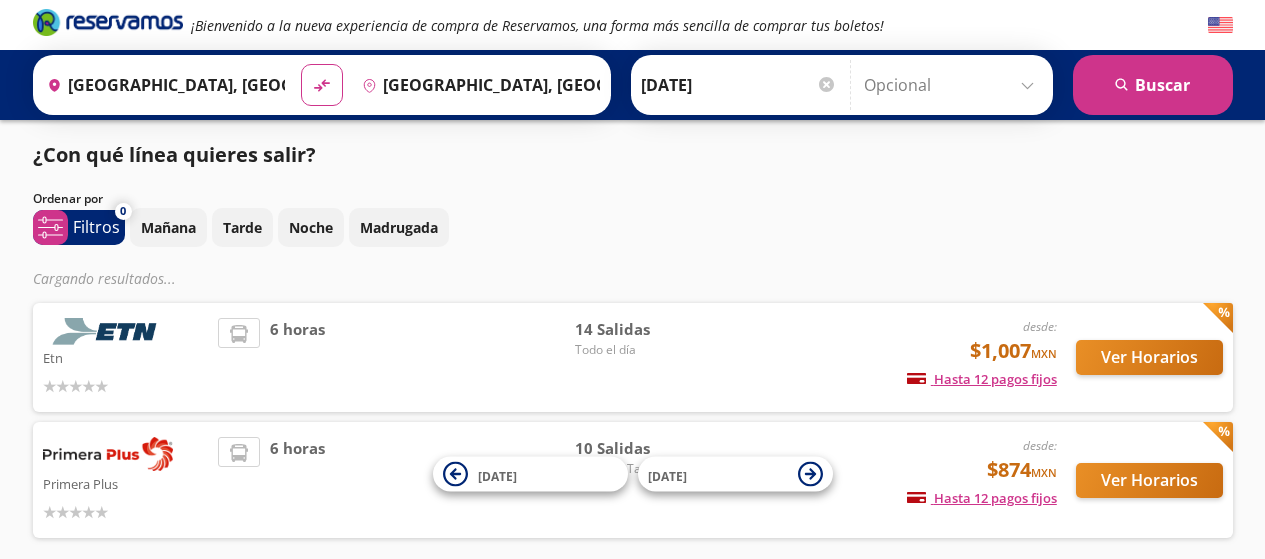 scroll, scrollTop: 0, scrollLeft: 0, axis: both 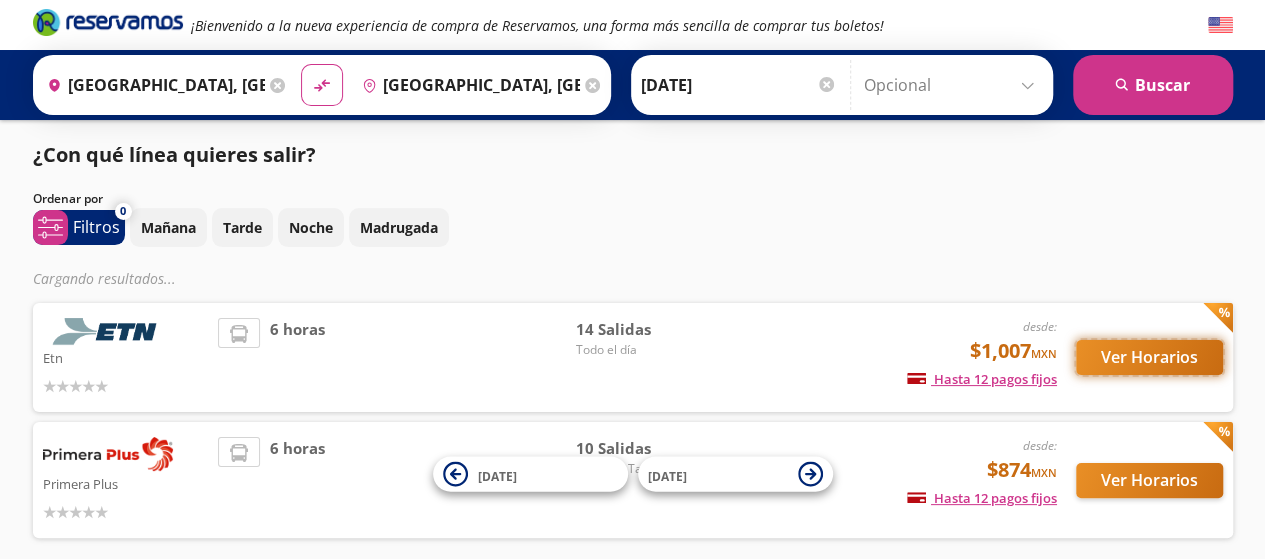 click on "Ver Horarios" at bounding box center (1149, 357) 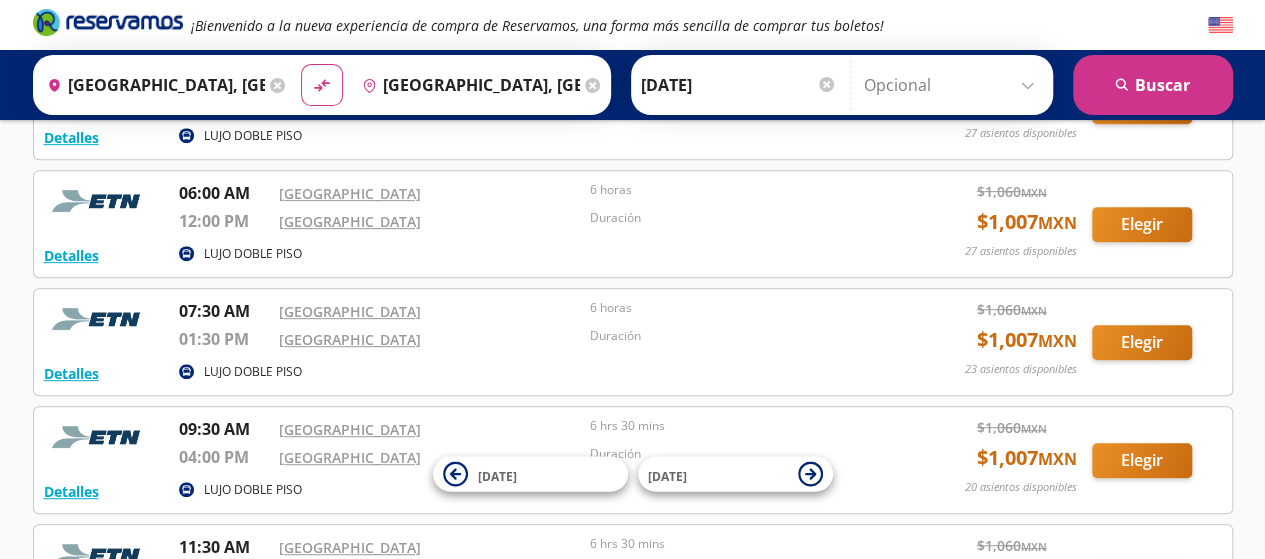 scroll, scrollTop: 361, scrollLeft: 0, axis: vertical 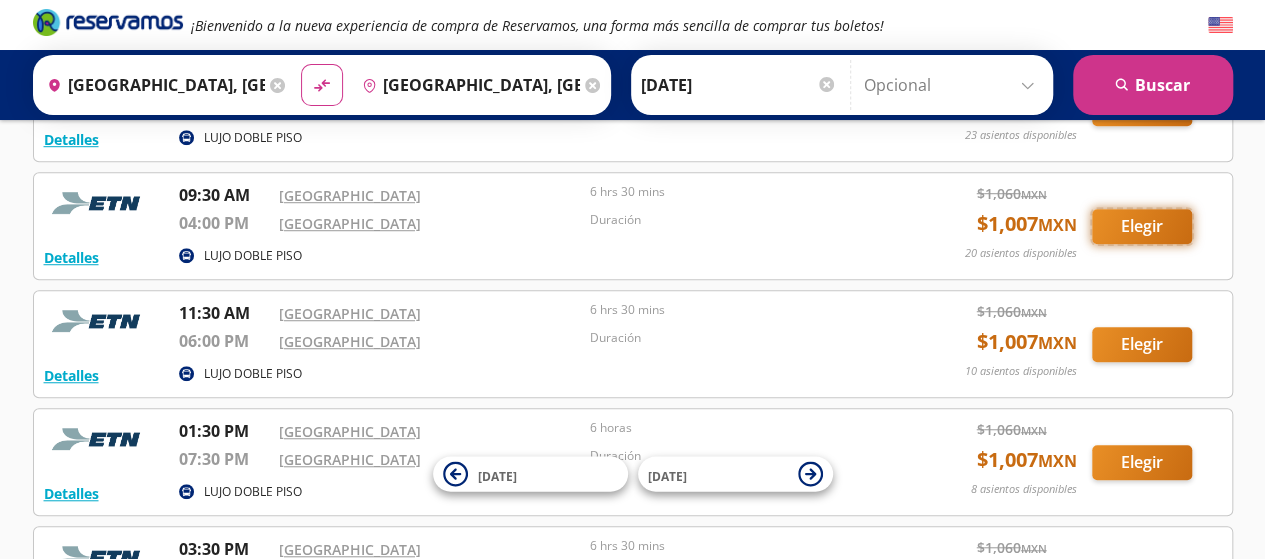 click on "Elegir" at bounding box center (1142, 226) 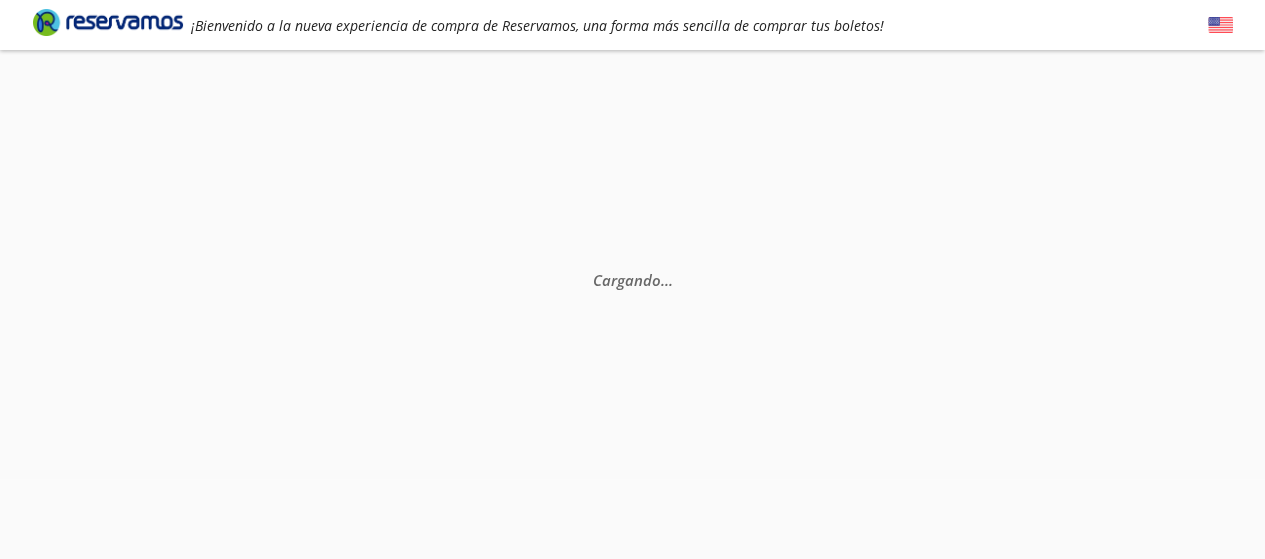 scroll, scrollTop: 0, scrollLeft: 0, axis: both 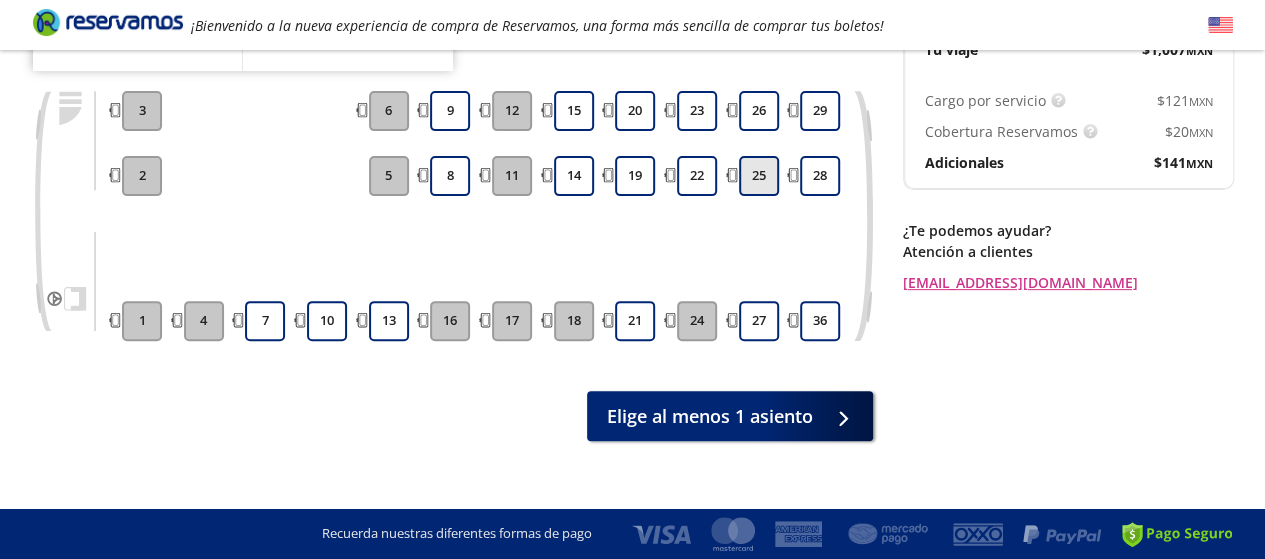 click on "25" at bounding box center (759, 176) 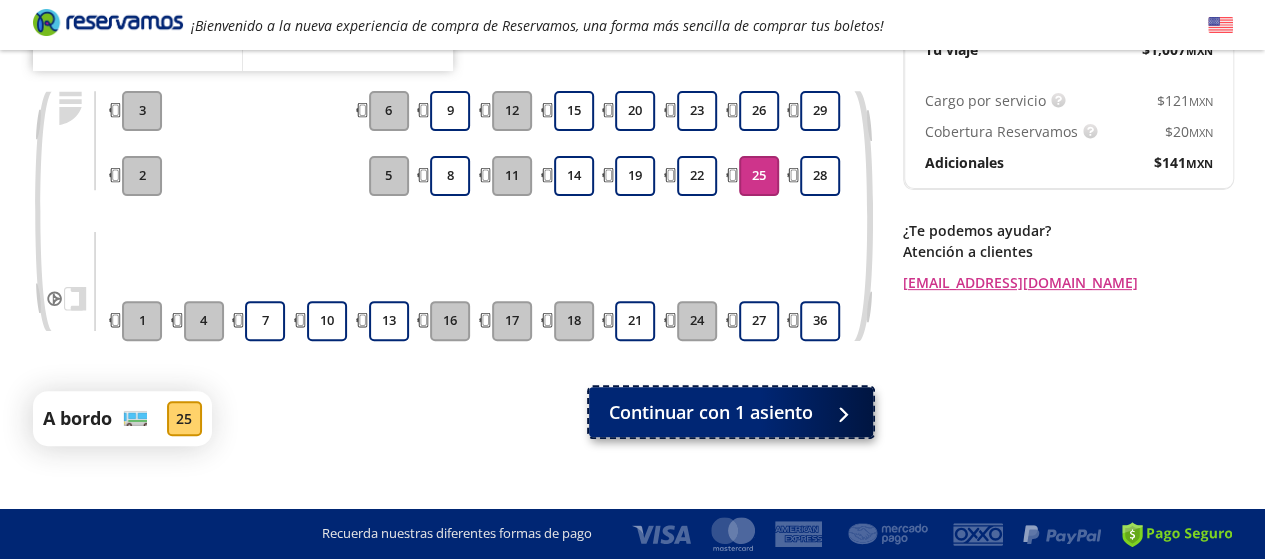 click on "Continuar con 1 asiento" at bounding box center [711, 412] 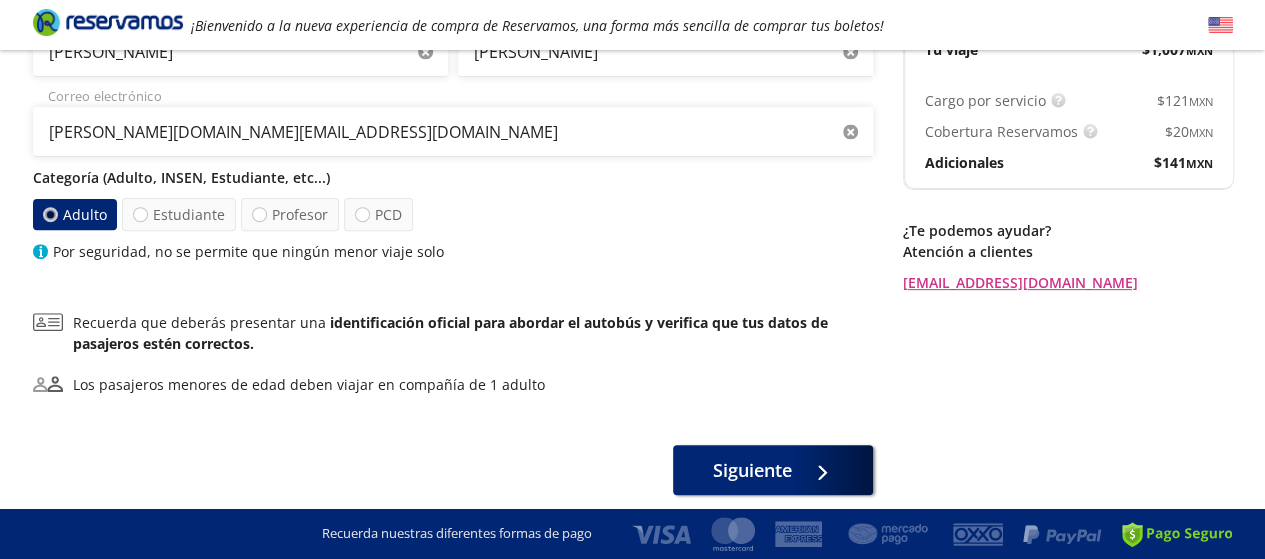 scroll, scrollTop: 0, scrollLeft: 0, axis: both 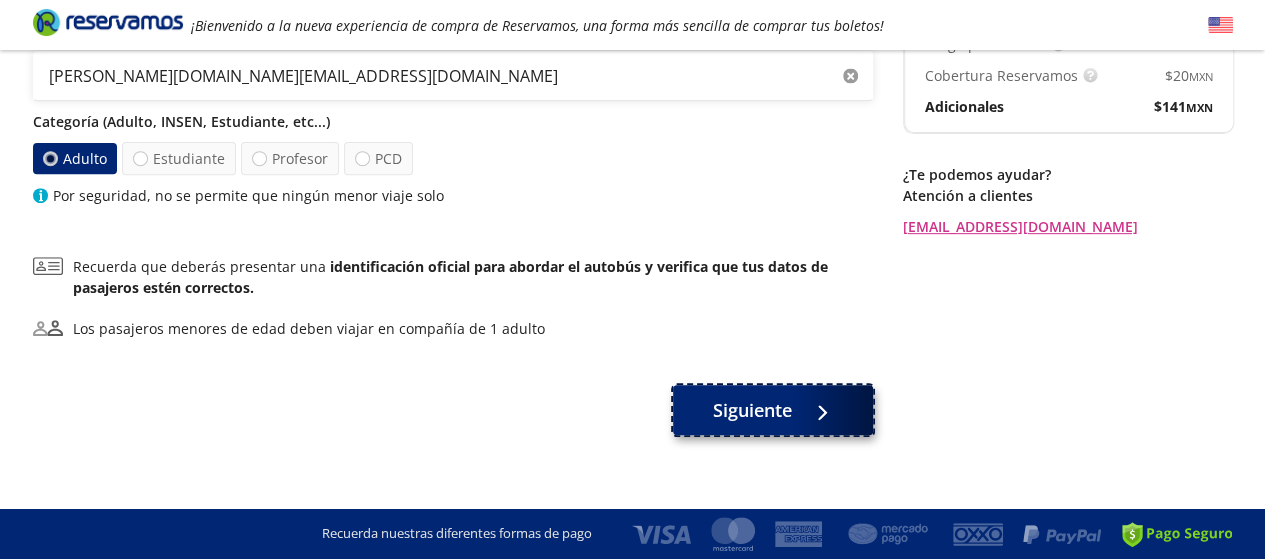 click at bounding box center (817, 410) 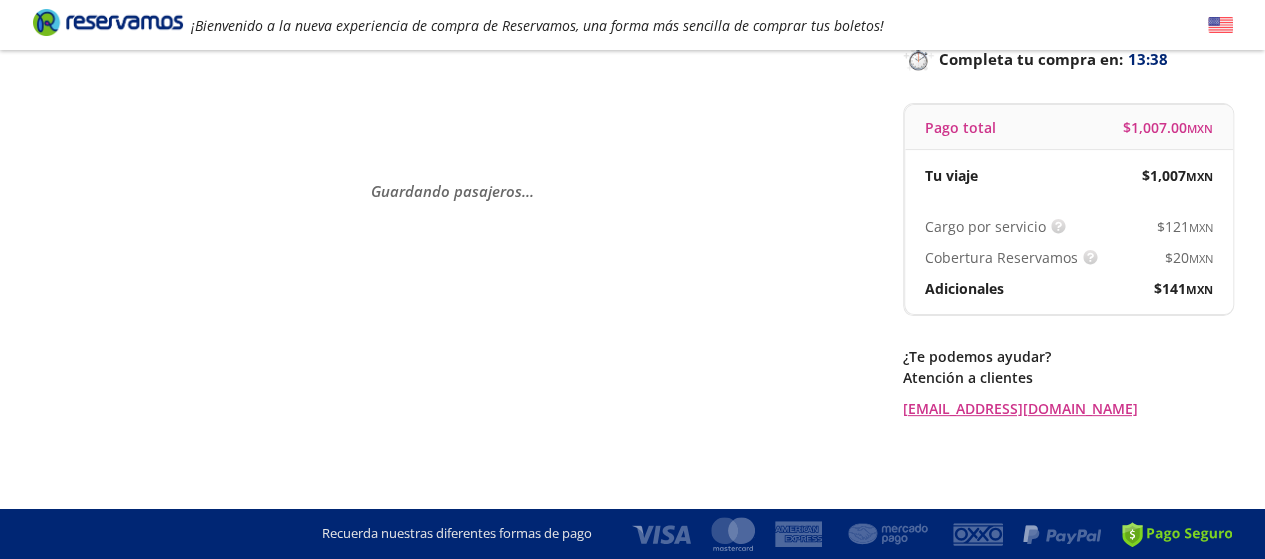 scroll, scrollTop: 0, scrollLeft: 0, axis: both 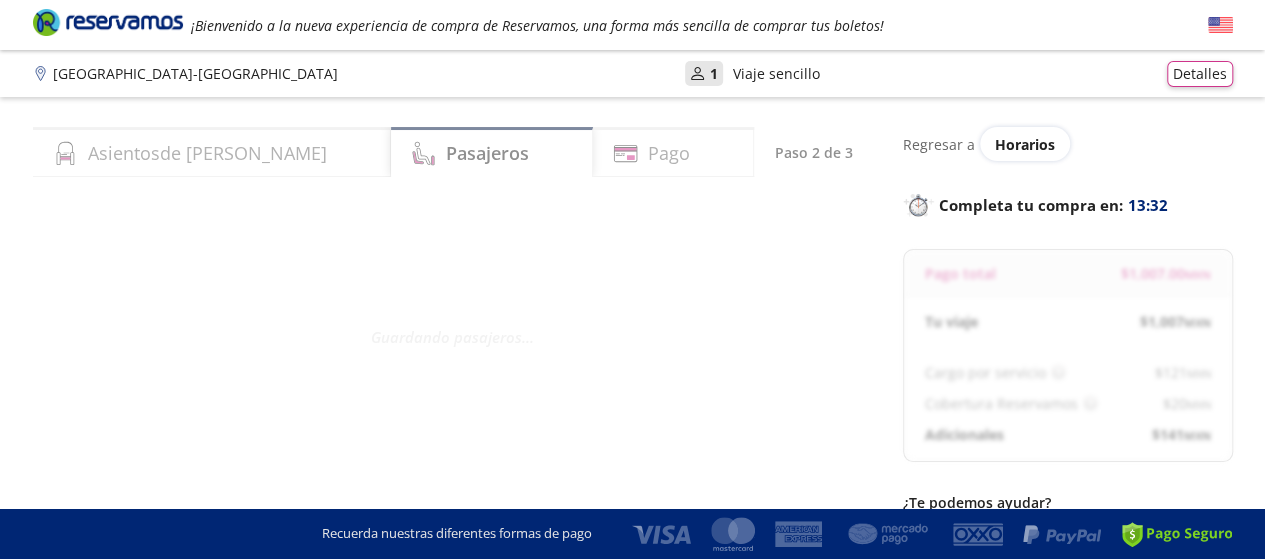 select on "MX" 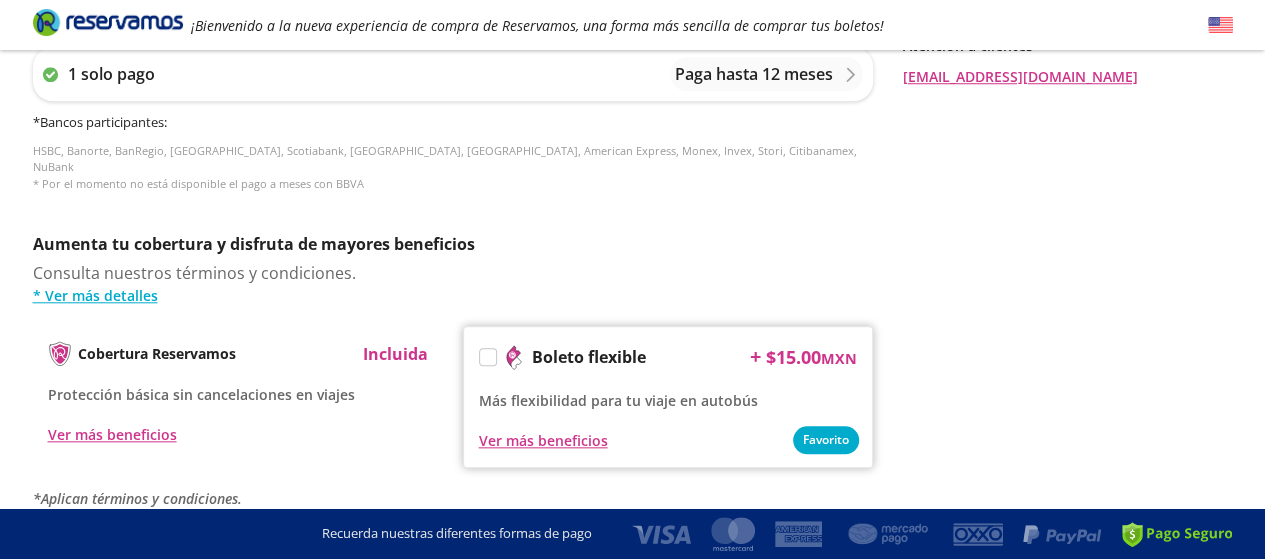 scroll, scrollTop: 885, scrollLeft: 0, axis: vertical 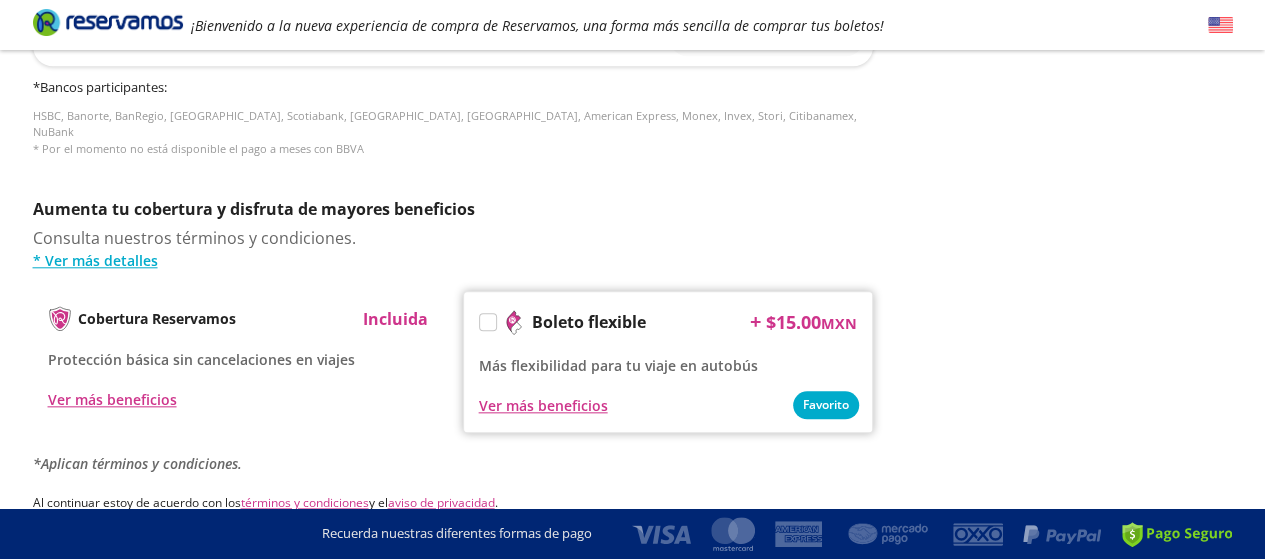 click at bounding box center [488, 322] 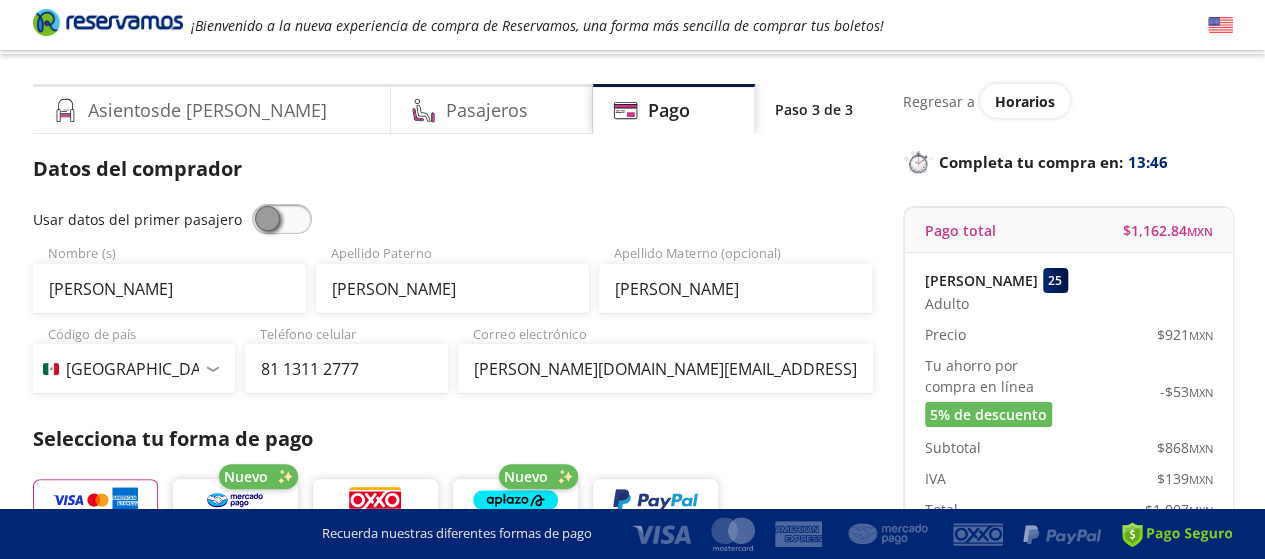 scroll, scrollTop: 0, scrollLeft: 0, axis: both 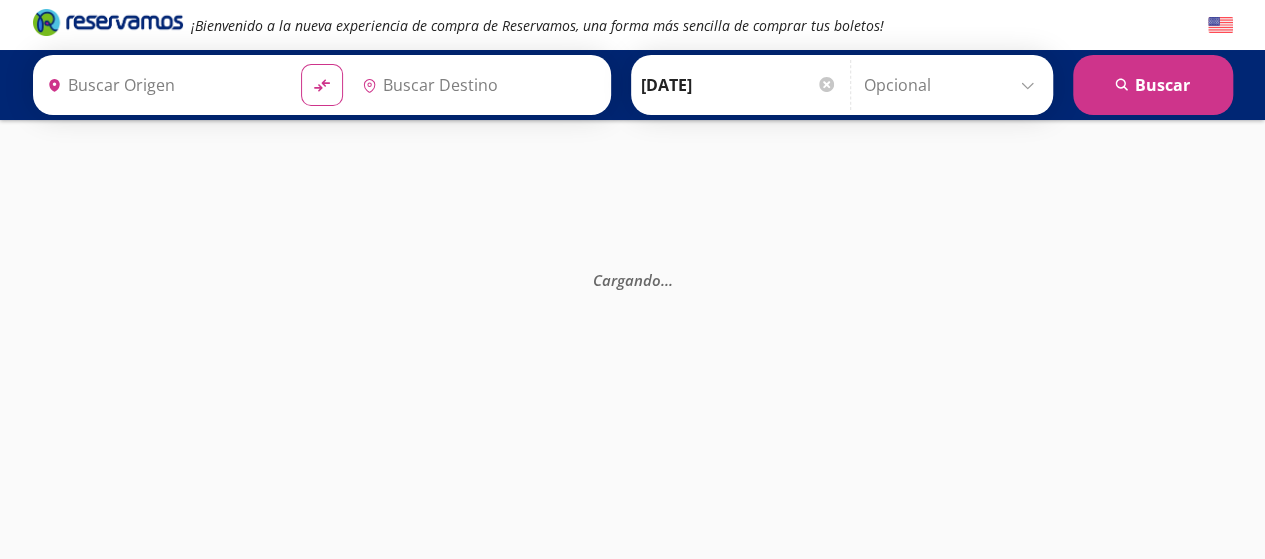 type on "[GEOGRAPHIC_DATA], [GEOGRAPHIC_DATA]" 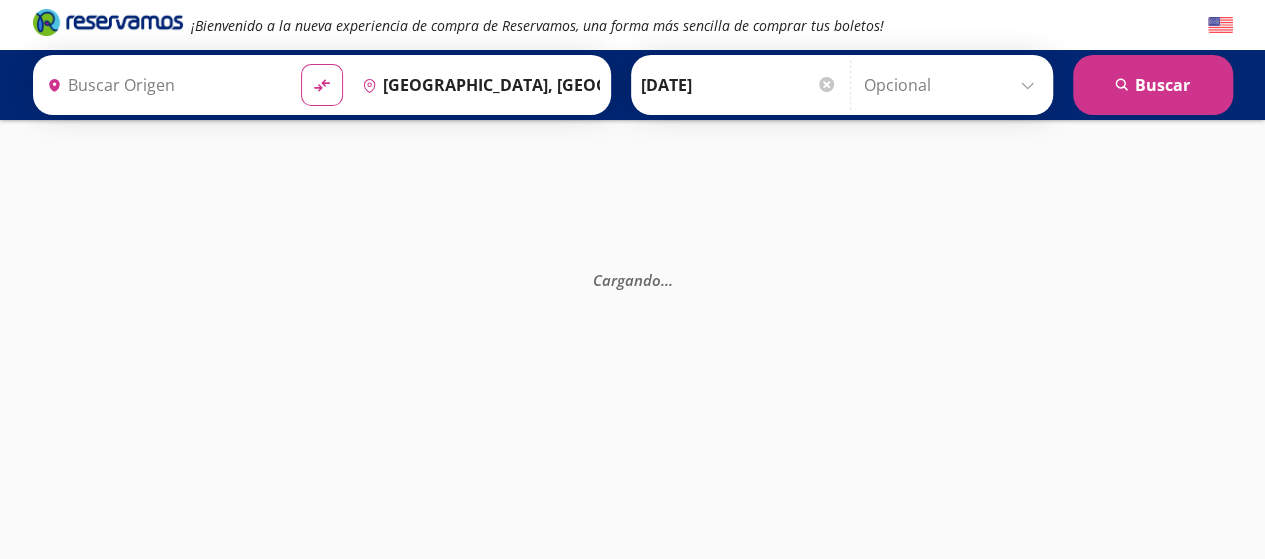 type on "[GEOGRAPHIC_DATA], [GEOGRAPHIC_DATA]" 